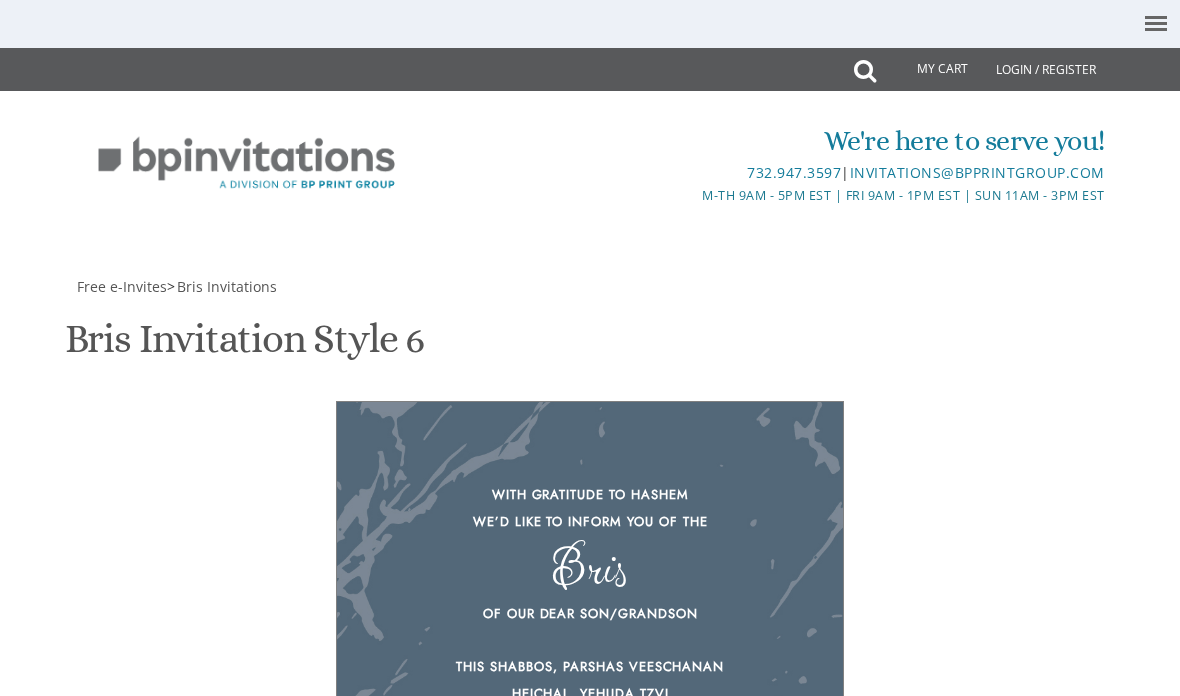 scroll, scrollTop: 0, scrollLeft: 0, axis: both 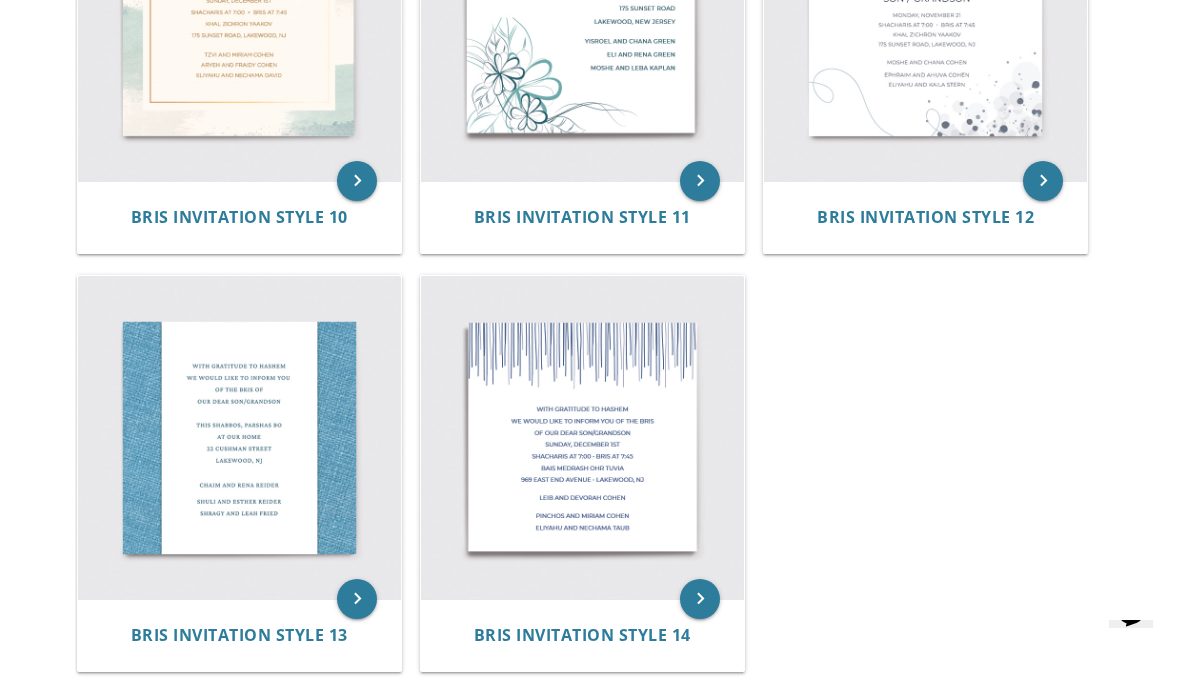 click at bounding box center (239, 437) 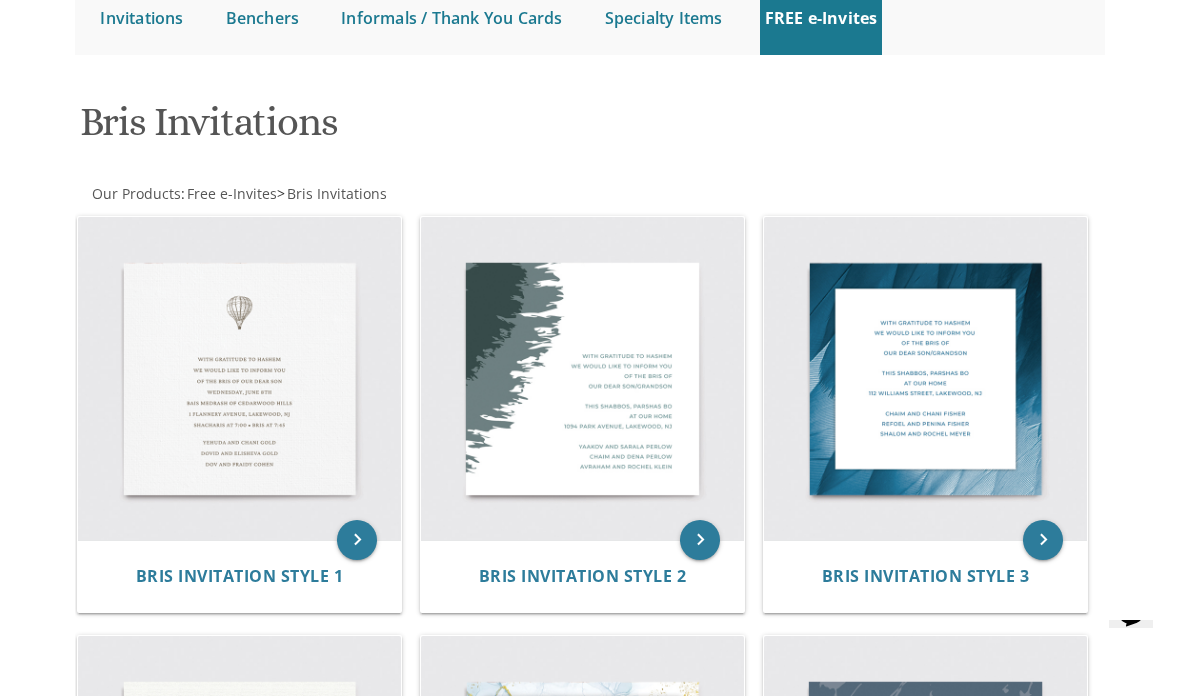 scroll, scrollTop: 255, scrollLeft: 0, axis: vertical 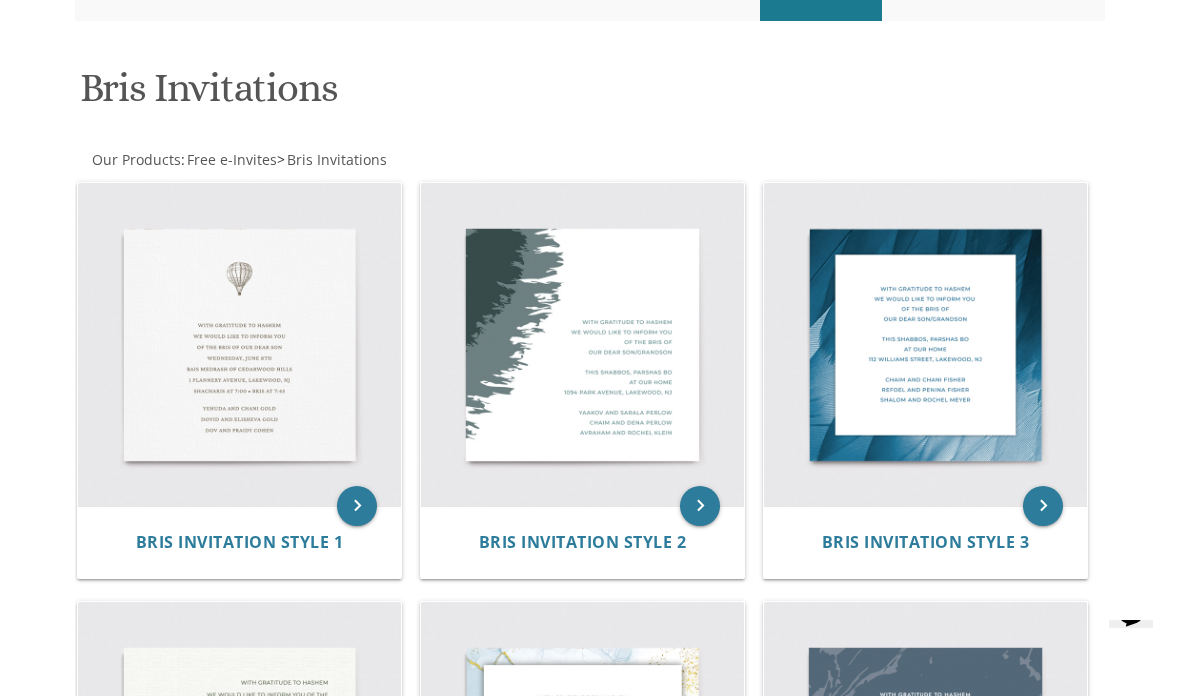 click at bounding box center [239, 344] 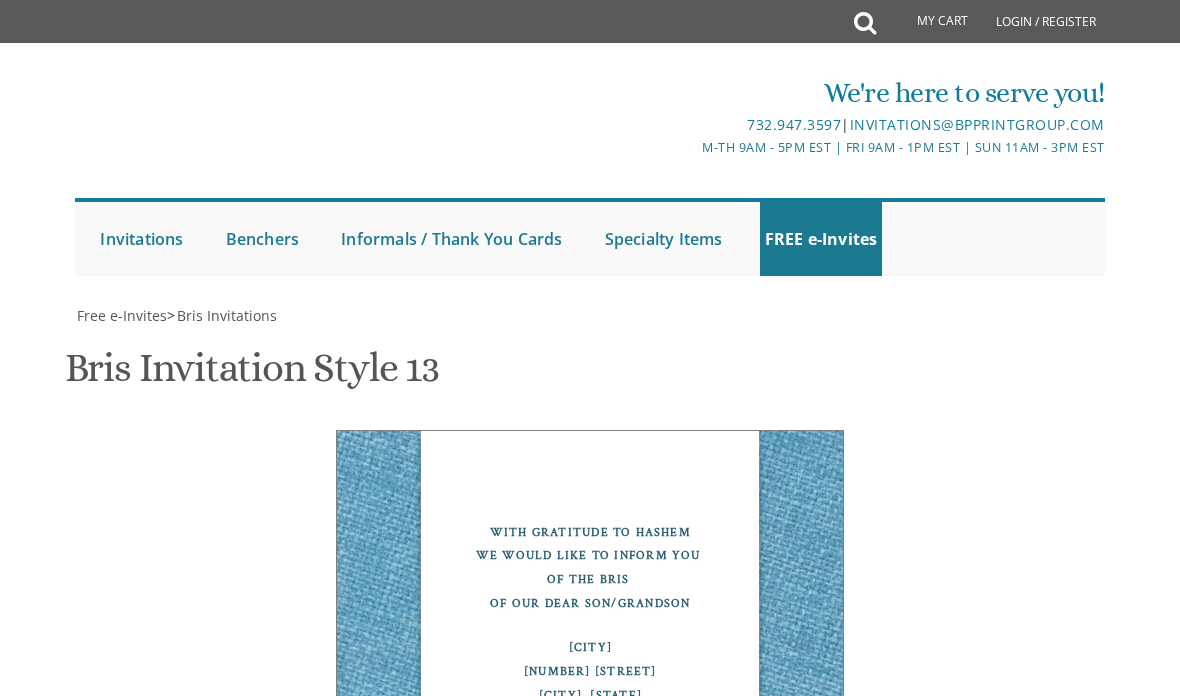 scroll, scrollTop: 214, scrollLeft: 0, axis: vertical 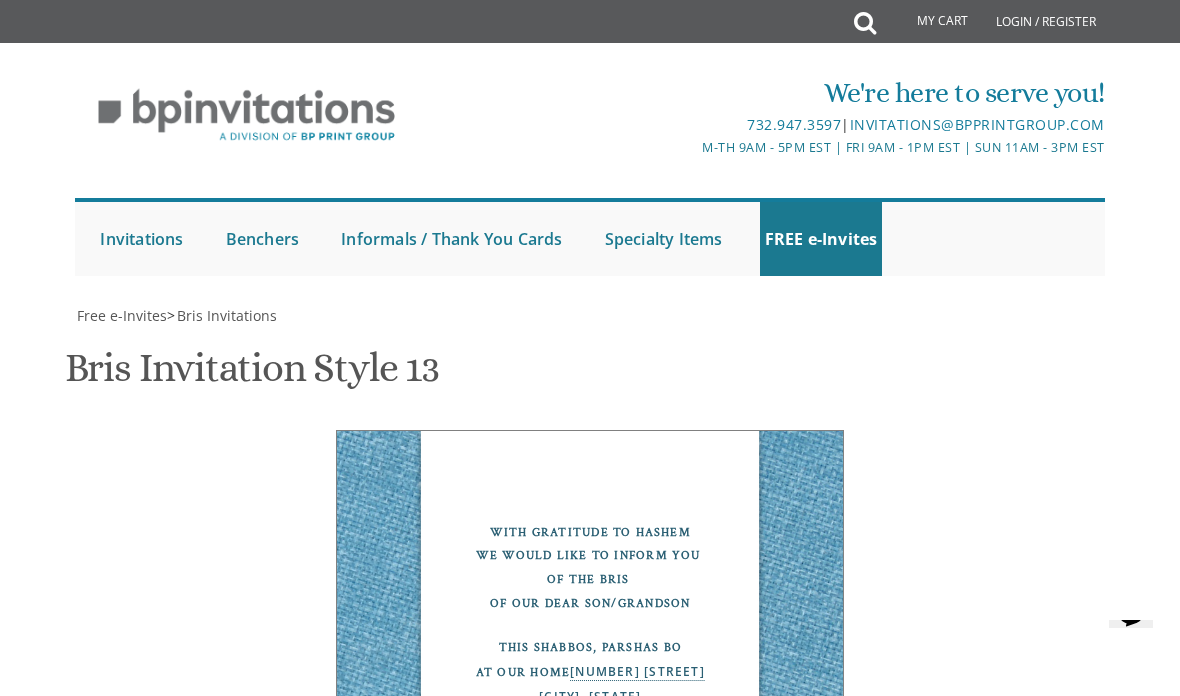 click on "[CITY]
[NUMBER] [STREET]
[CITY], [STATE]" at bounding box center [756, 1216] 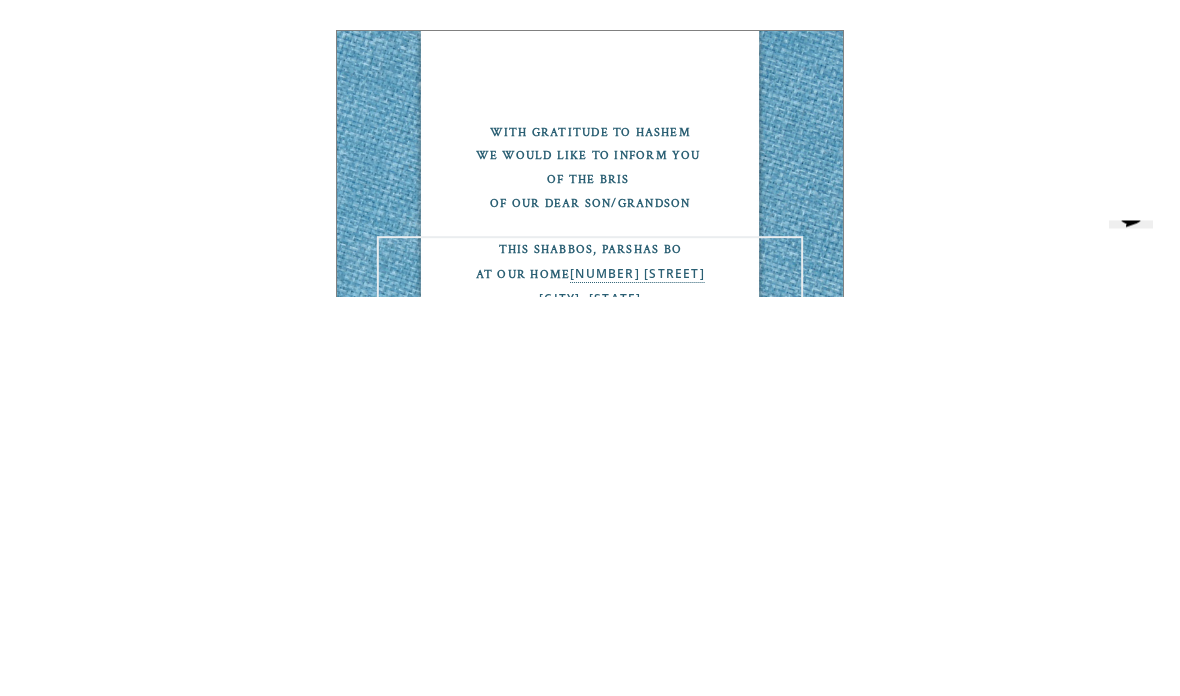 click on "[CITY]
[NUMBER] [STREET]
[CITY], [STATE]" at bounding box center (756, 1220) 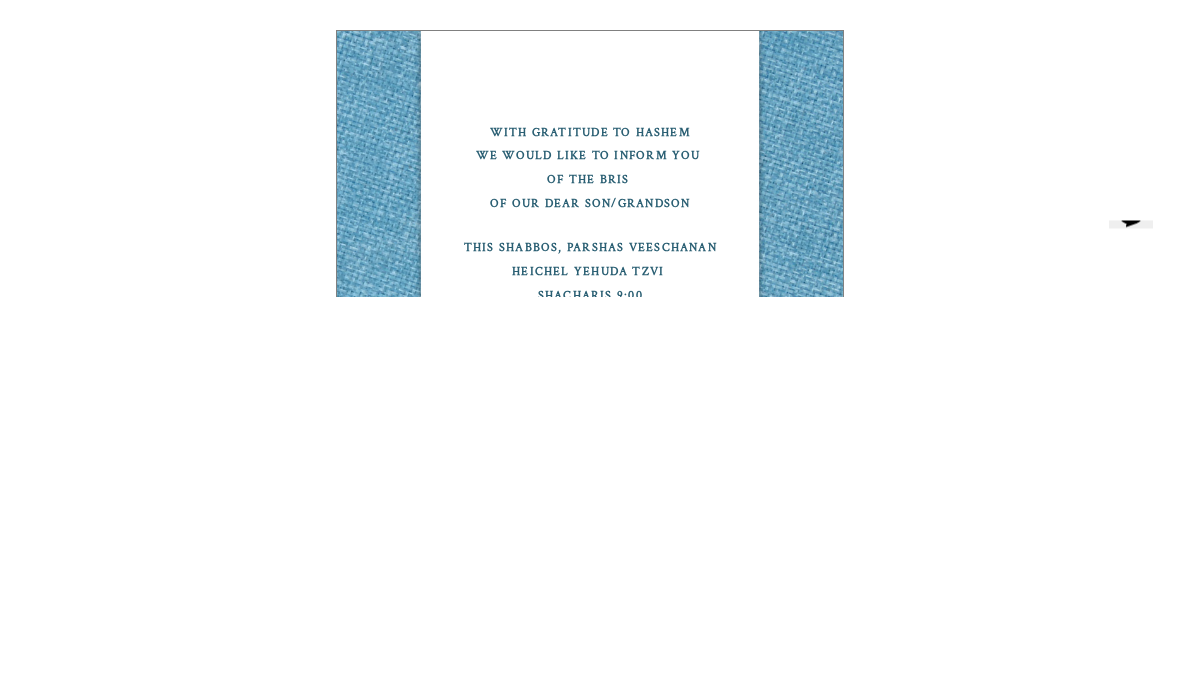 scroll, scrollTop: 741, scrollLeft: 0, axis: vertical 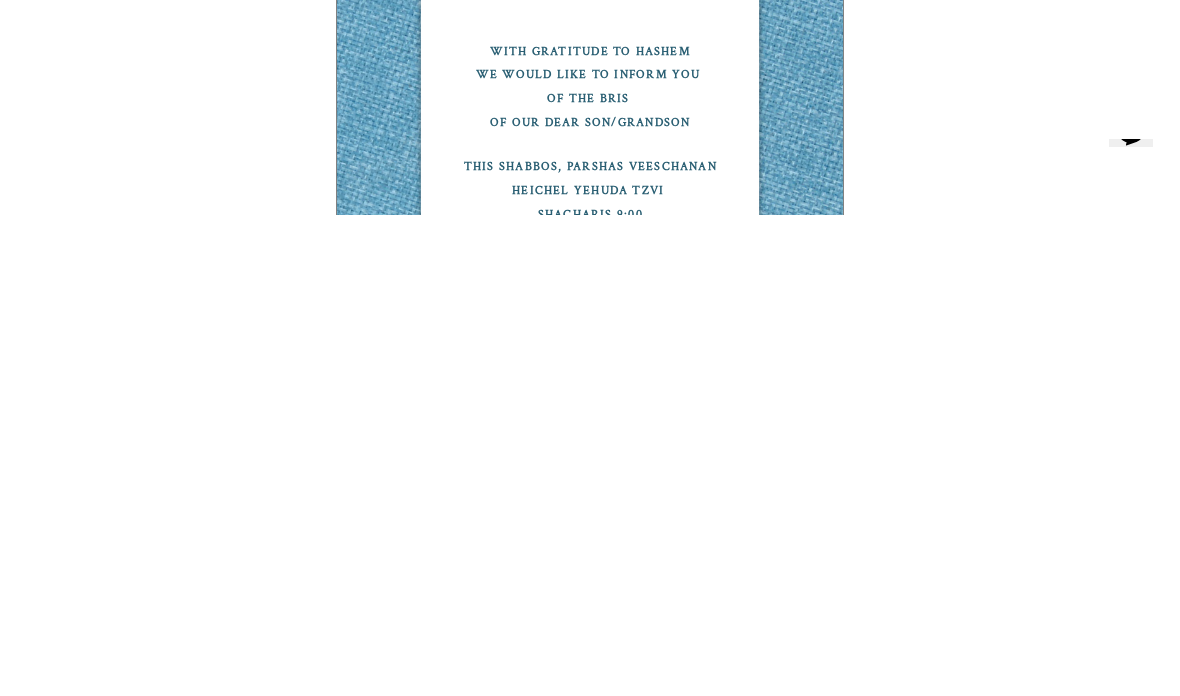 type on "C" 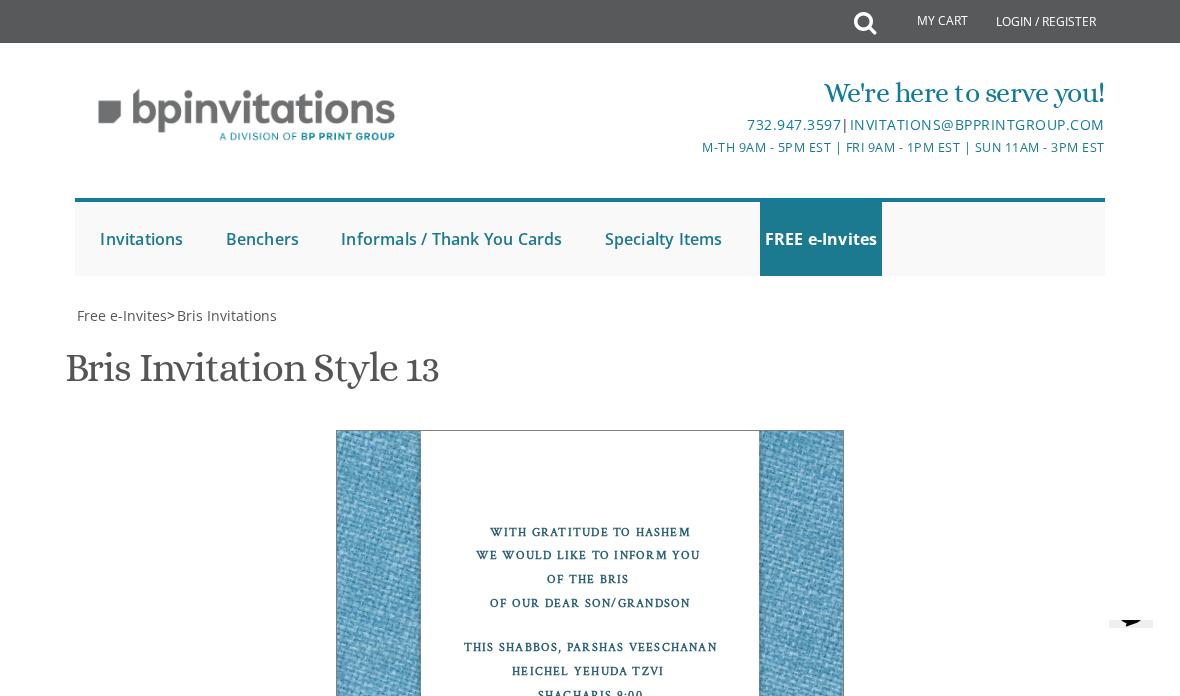 type on "[FIRST] and [FIRST] [LAST]
[FIRST] and [FIRST] [LAST]" 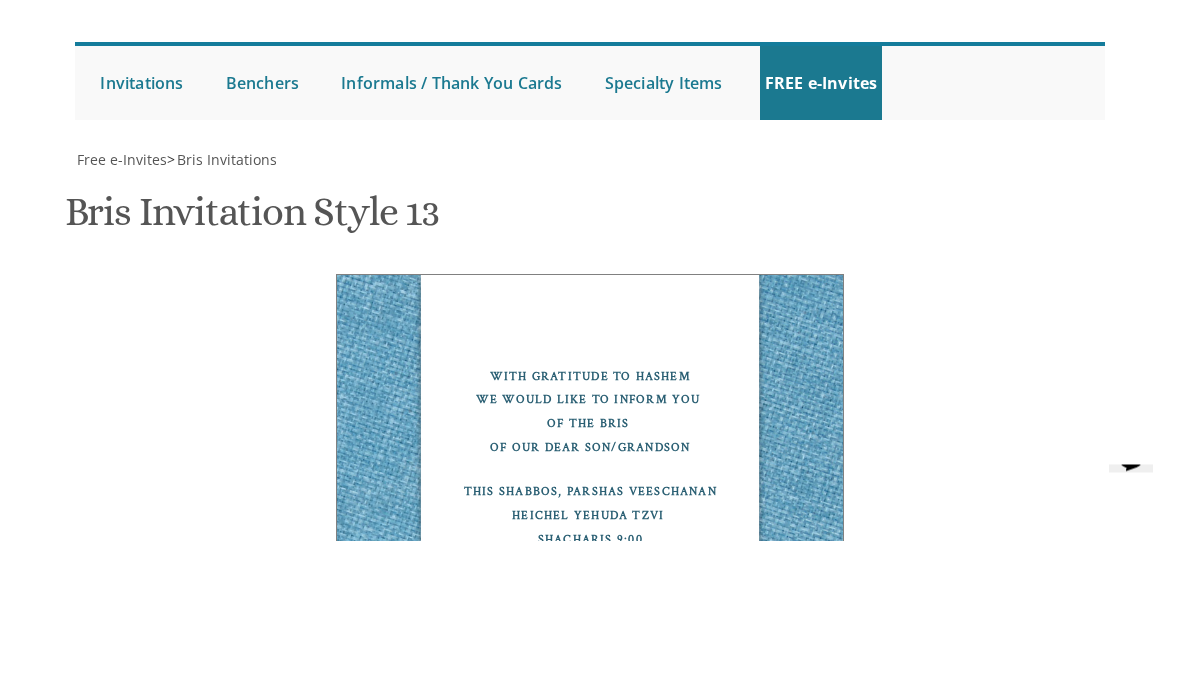 type on "[EMAIL]" 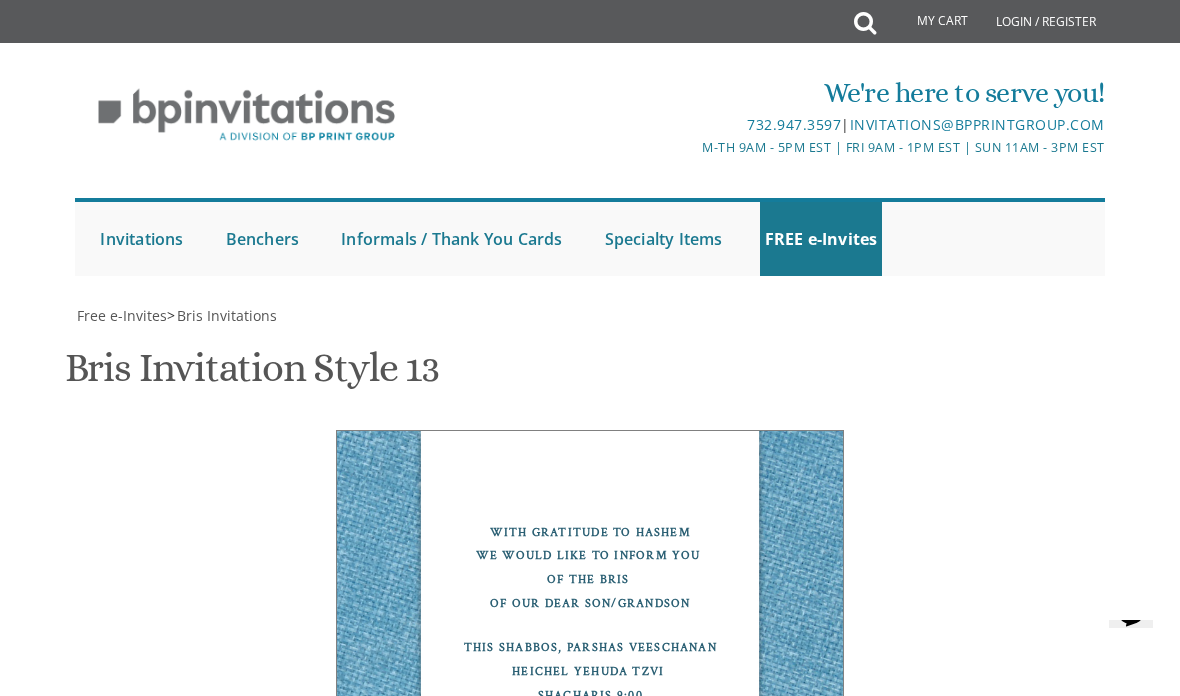 scroll, scrollTop: 908, scrollLeft: 0, axis: vertical 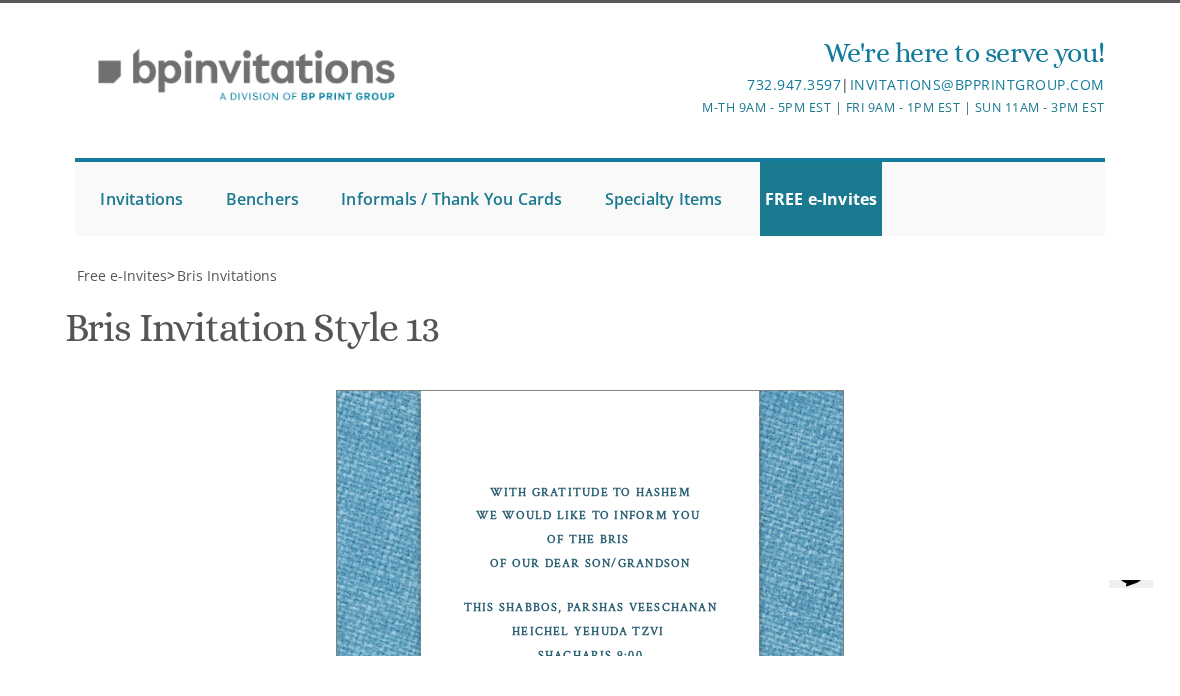 click on "[CITY]
[NUMBER] [STREET]
[CITY], [STATE]" at bounding box center (756, 1287) 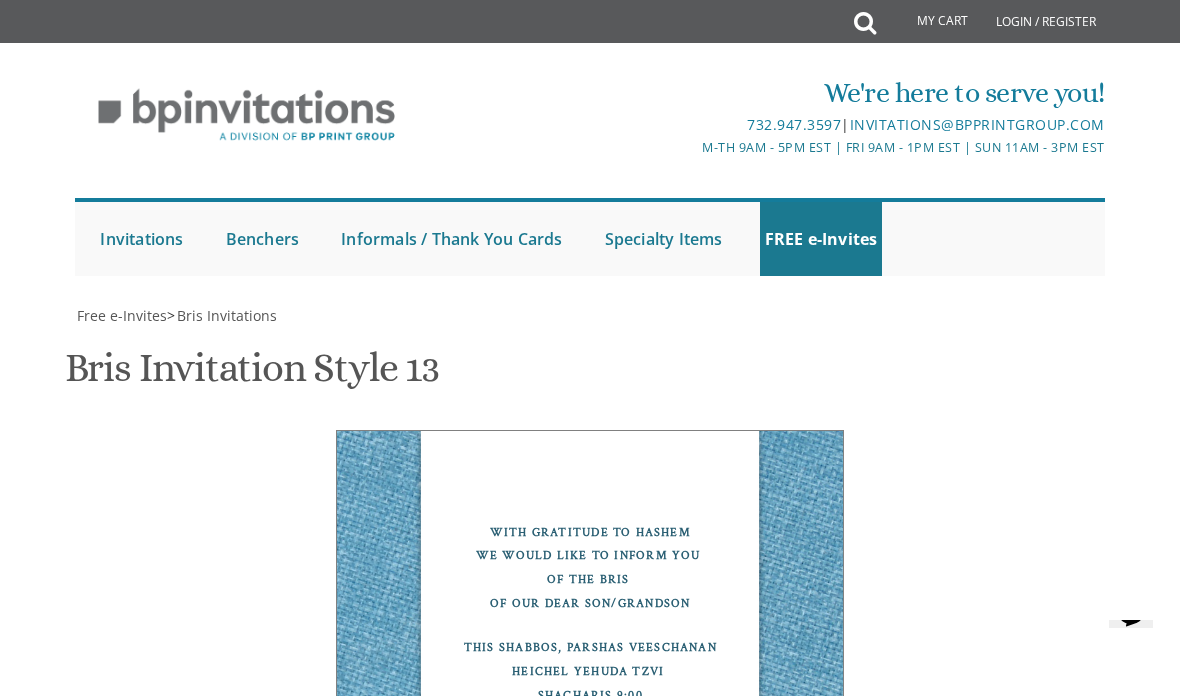 scroll, scrollTop: 948, scrollLeft: 0, axis: vertical 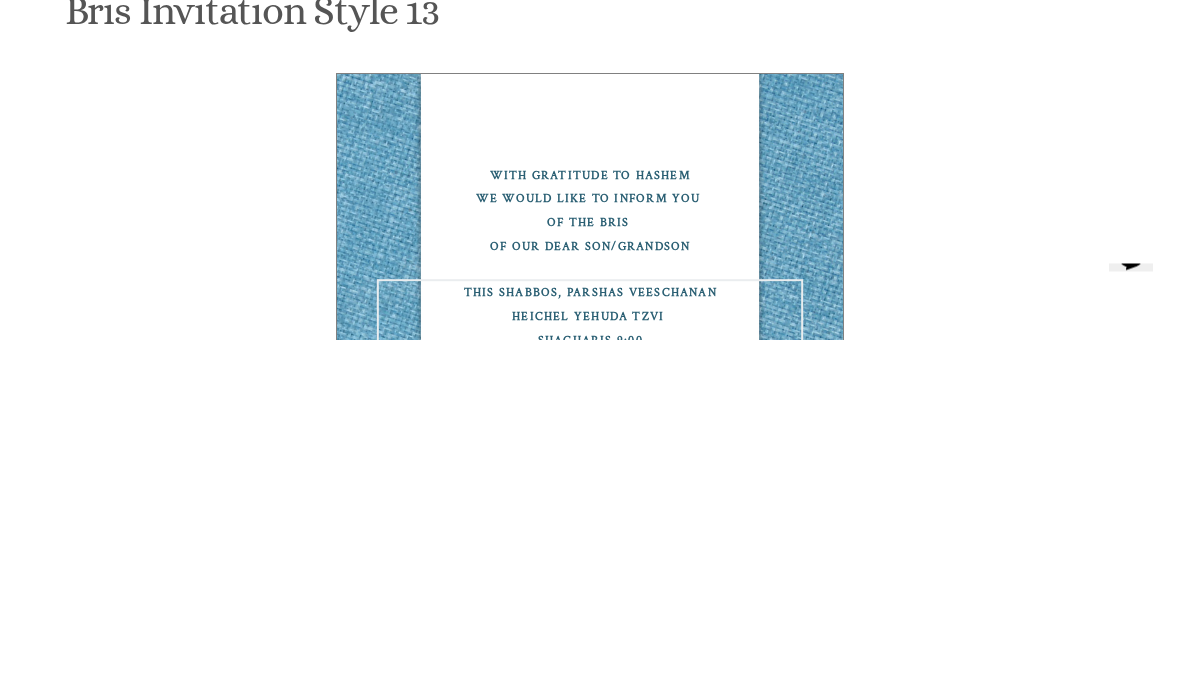 click on "Please fill in your personal information." at bounding box center [590, 1340] 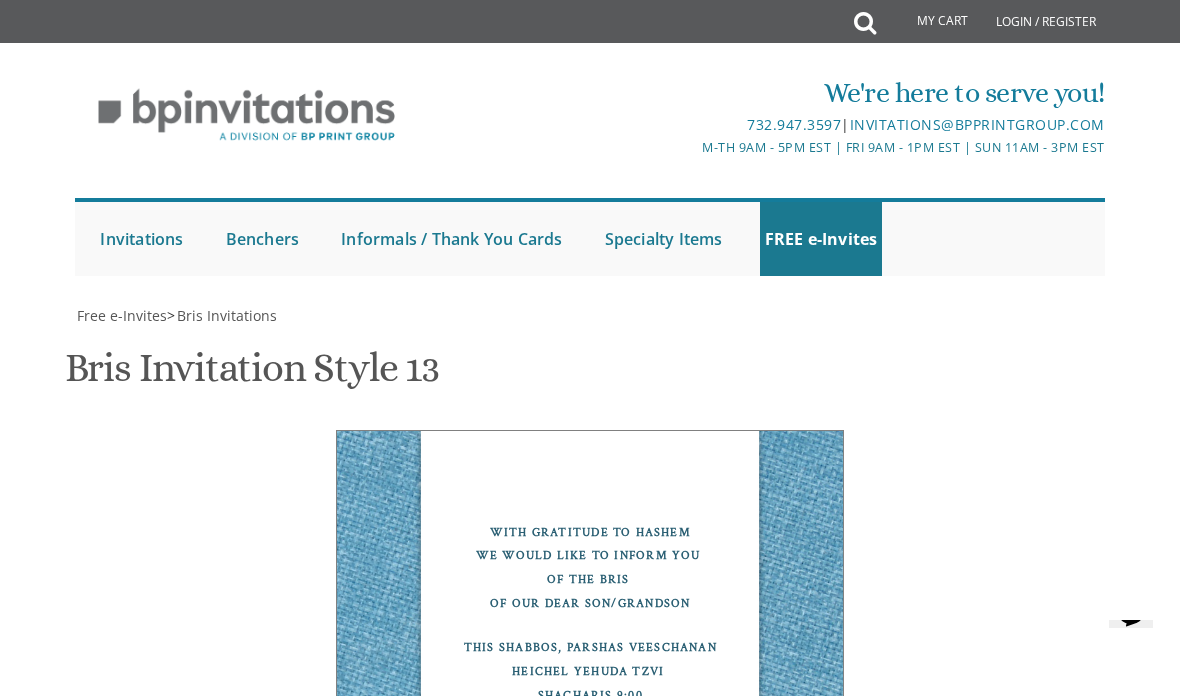 click on "Download Image" at bounding box center (485, 1590) 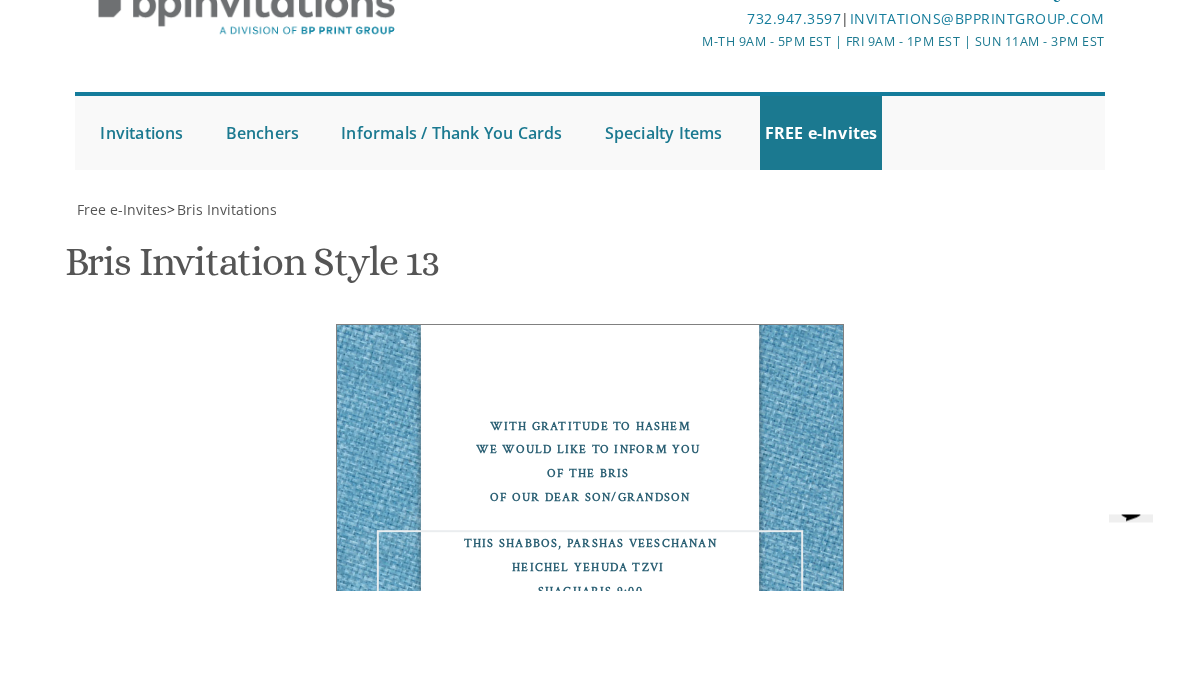 scroll, scrollTop: 35, scrollLeft: 0, axis: vertical 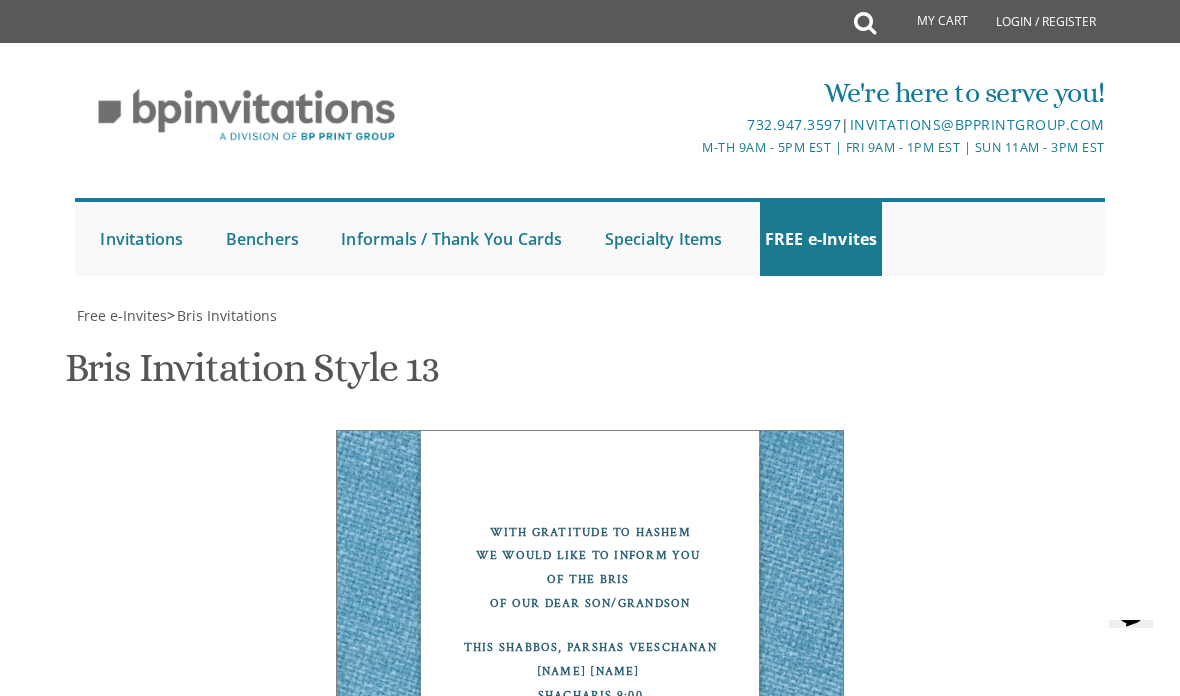 click on "[CITY]
[NUMBER] [STREET]
[CITY], [STATE]" at bounding box center [756, 1287] 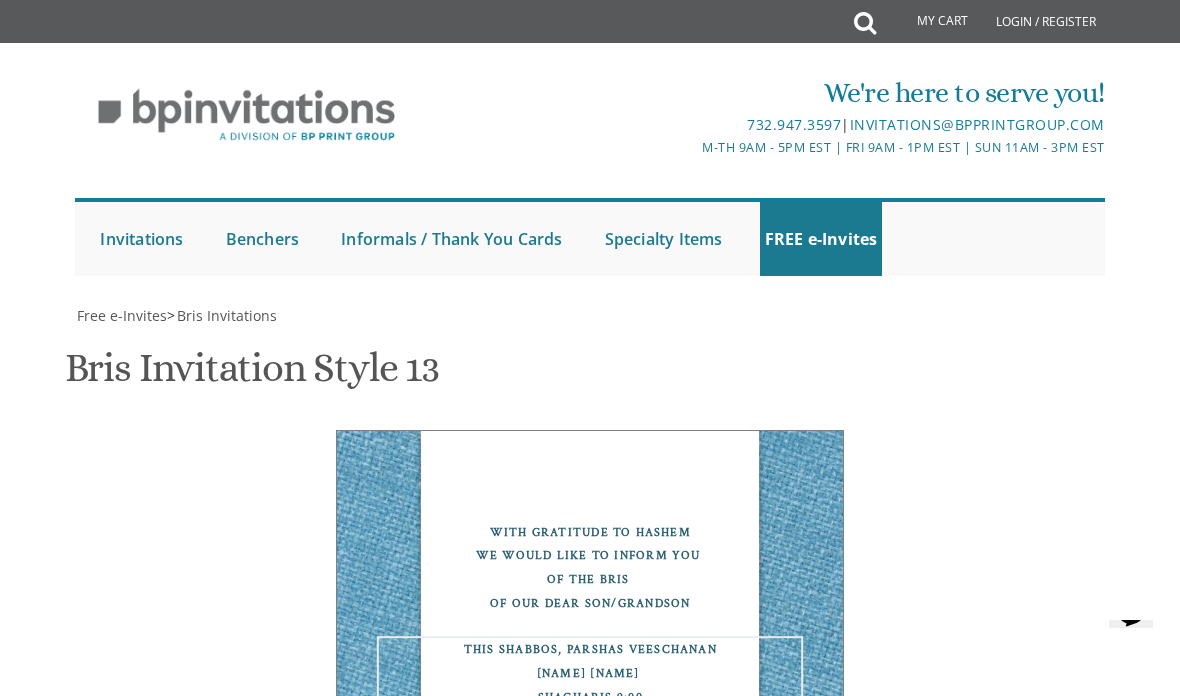 scroll, scrollTop: 1154, scrollLeft: 0, axis: vertical 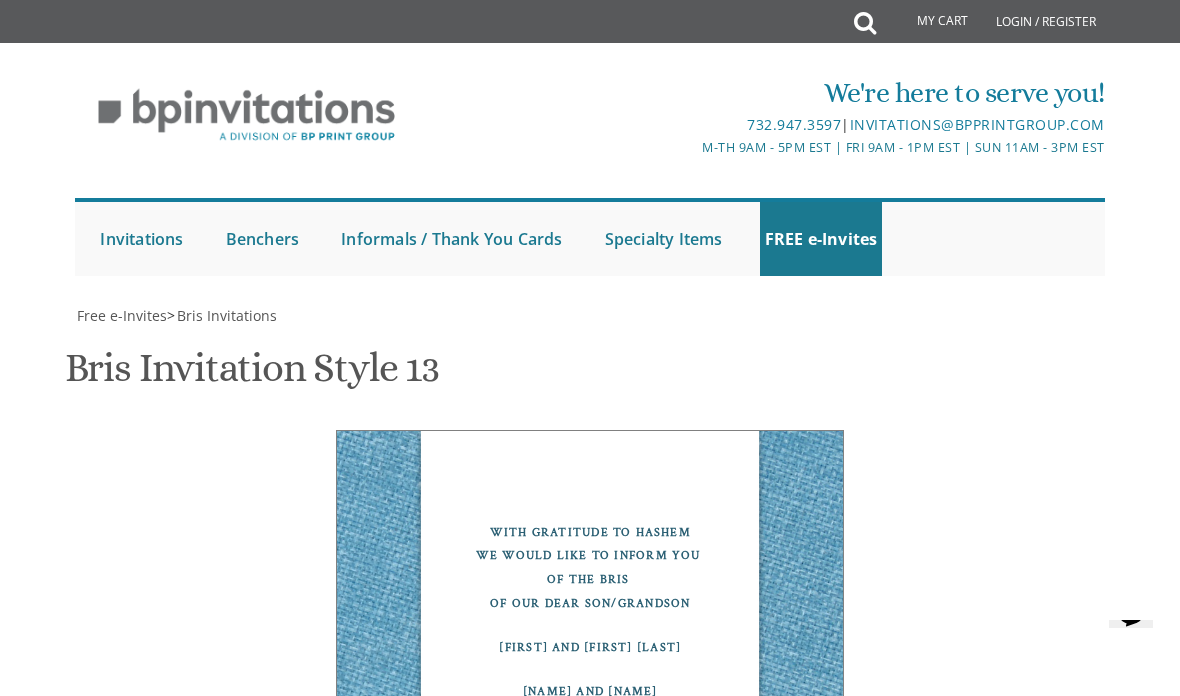 type on "[FIRST] and [FIRST] [LAST]" 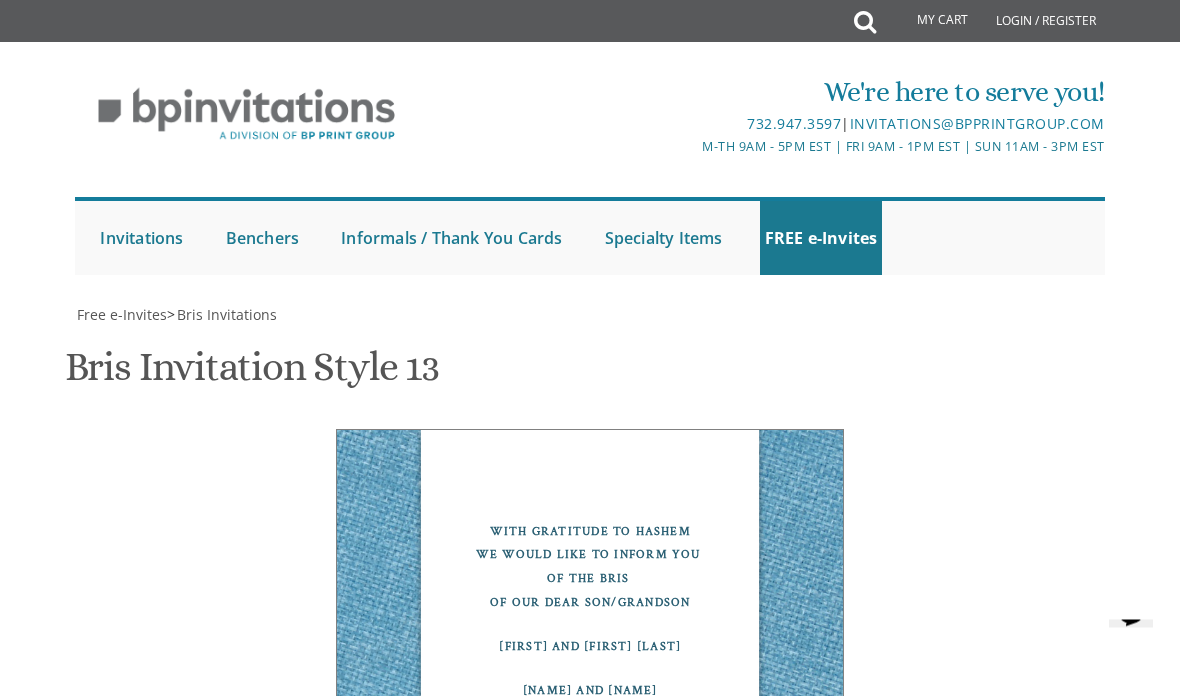 scroll, scrollTop: 1143, scrollLeft: 0, axis: vertical 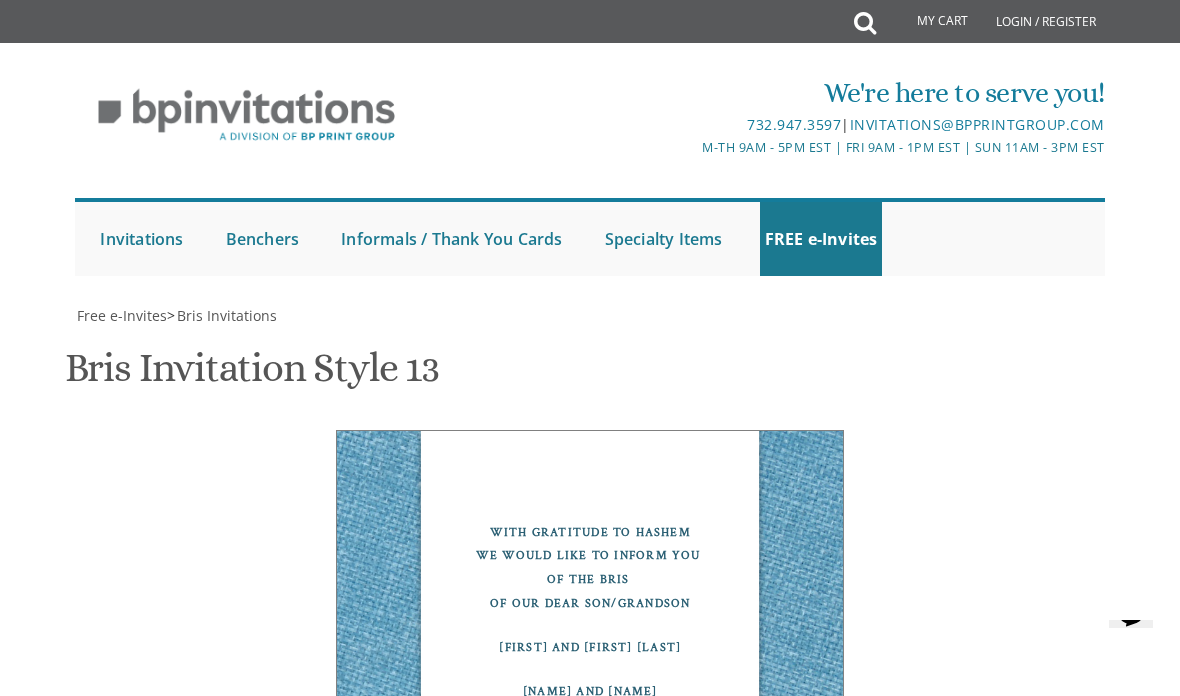 click on "Download Image" at bounding box center (485, 1494) 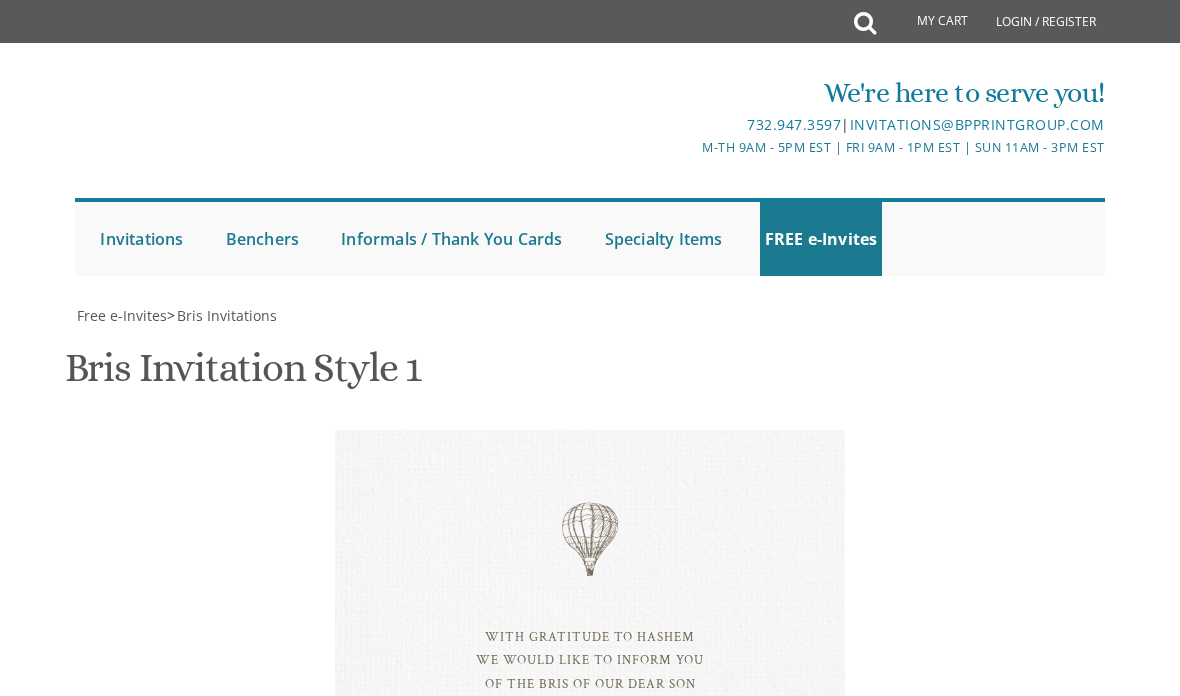 scroll, scrollTop: 0, scrollLeft: 0, axis: both 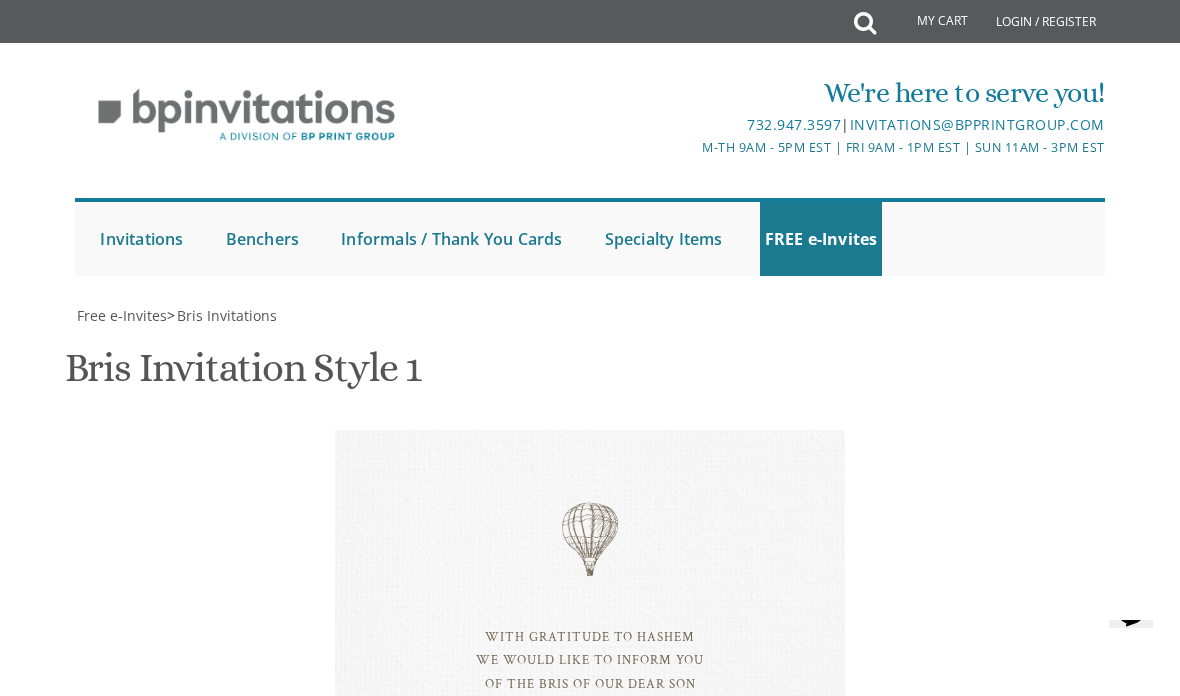 click on "With gratitude to Hashem
We would like to inform you
of the bris of our dear son
Wednesday, June 8th
Bais Medrash of Cedarwood hills
1 Flannery Avenue, Lakewood, NJ
Shacharis at 7:00 • Bris at 7:45" at bounding box center [756, 1146] 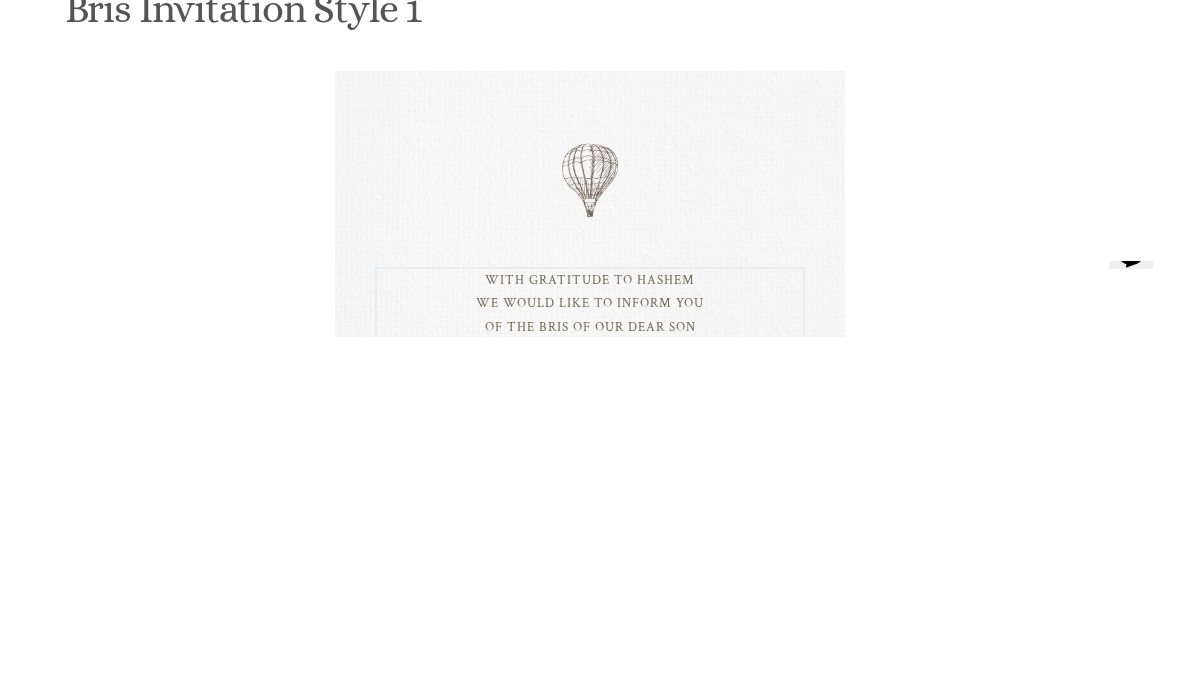 click on "With gratitude to Hashem
We would like to inform you
of the bris of our dear son
Wednesday, June 8th
Bais Medrash of Cedarwood hills
1 Flannery Avenue, Lakewood, NJ
Shacharis at 7:00 • Bris at 7:45" at bounding box center (756, 1150) 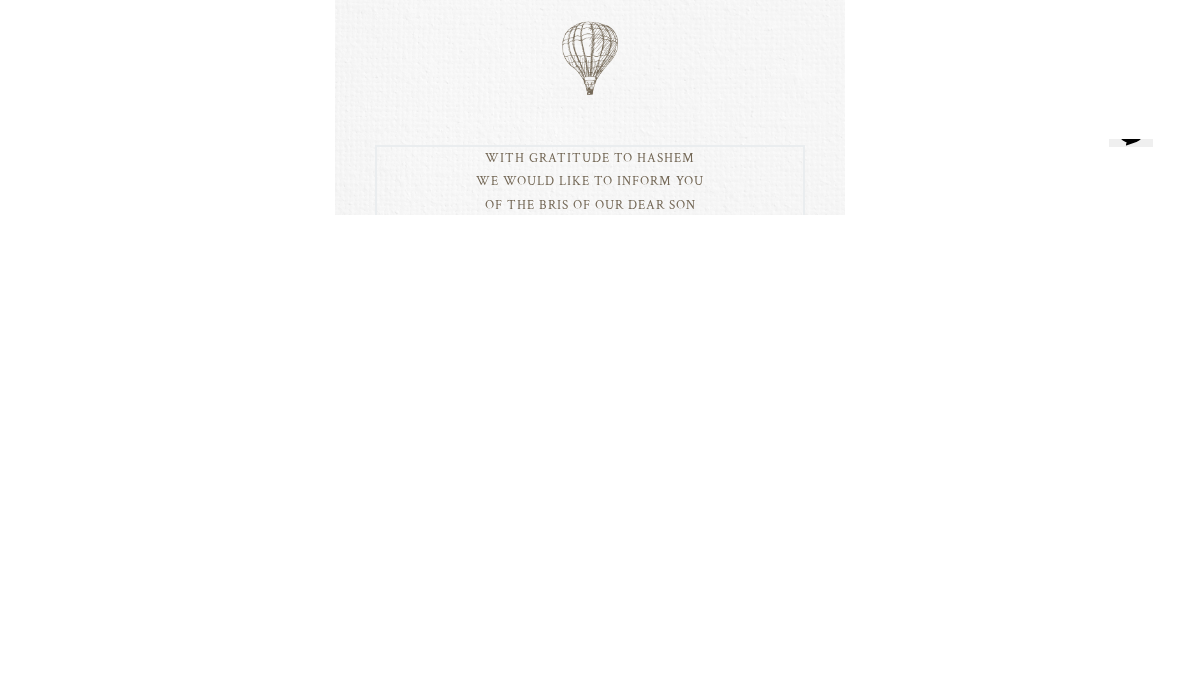 scroll, scrollTop: 814, scrollLeft: 0, axis: vertical 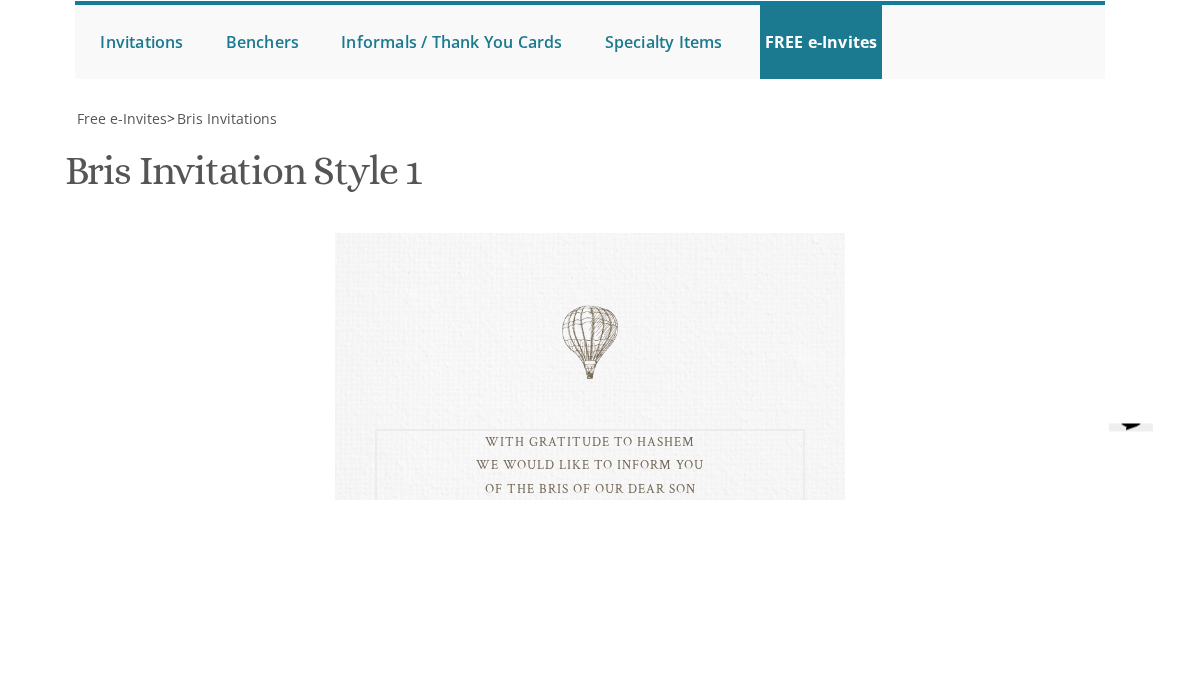 click on "With gratitude to Hashem
We would like to inform you
of the bris of our dear son
Wednesday, June 8th
Bais Medrash of Cedarwood hills
1 Flannery Avenue, Lakewood, NJ
Shacharis at 7:00 • Bris at 7:45" at bounding box center (756, 1150) 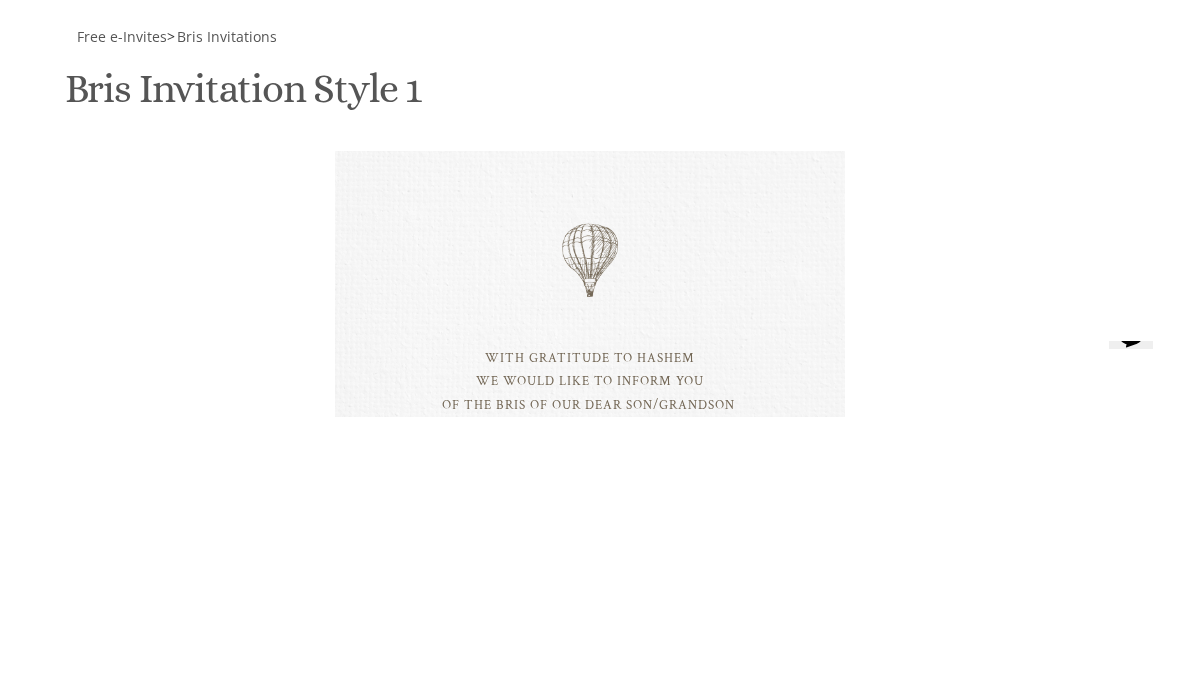 click on "With gratitude to Hashem
We would like to inform you
of the bris of our dear son
Wednesday, June 8th
Bais Medrash of Cedarwood hills
1 Flannery Avenue, Lakewood, NJ
Shacharis at 7:00 • Bris at 7:45" at bounding box center [756, 1148] 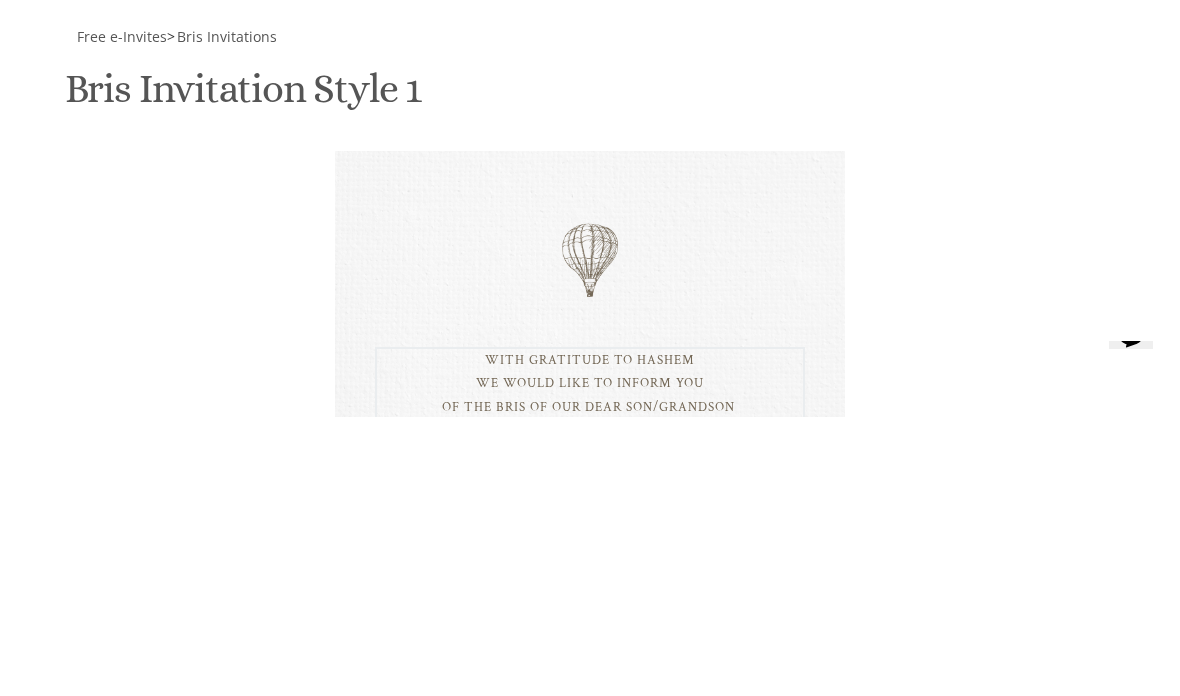 scroll, scrollTop: 14, scrollLeft: 0, axis: vertical 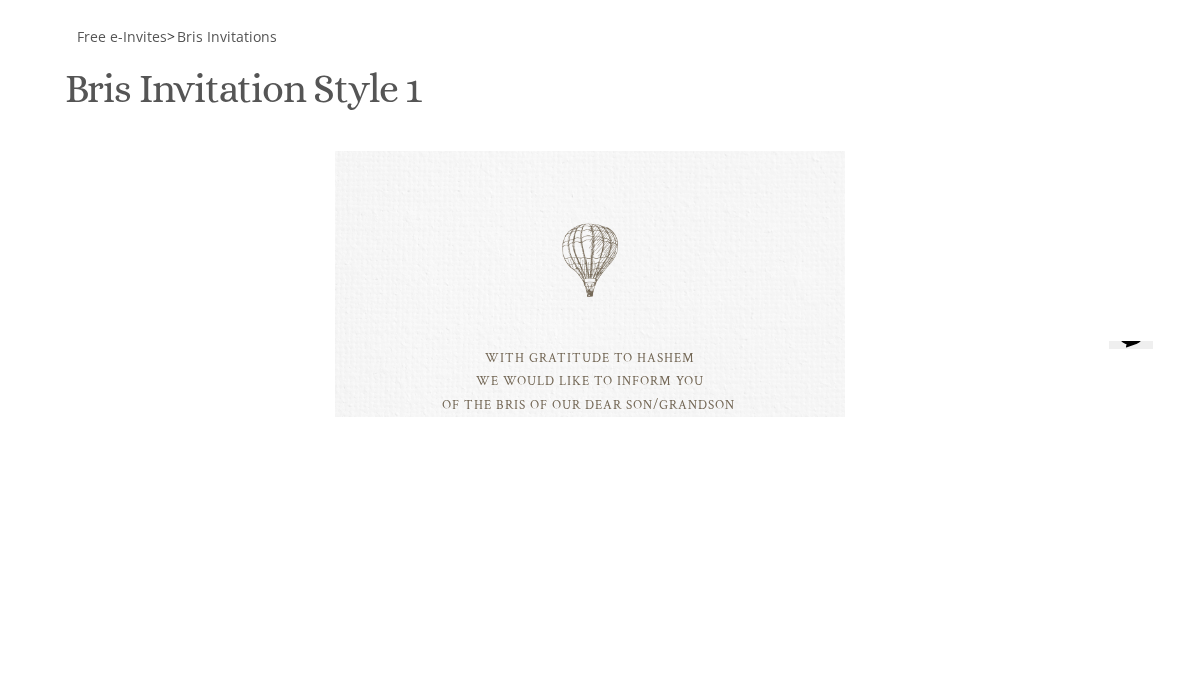 click on "Tzvi & Miriam Friedman
Michoel and Chana Friedman
Yisroel and Rochel David" at bounding box center [756, 1332] 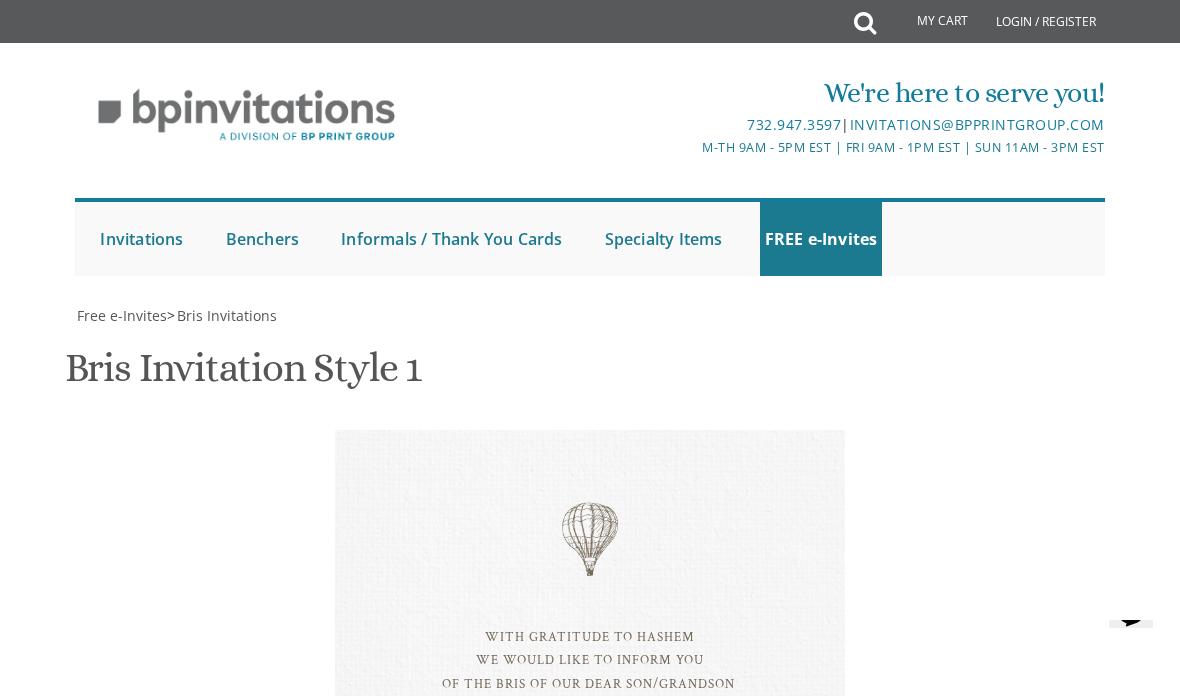 scroll, scrollTop: 802, scrollLeft: 0, axis: vertical 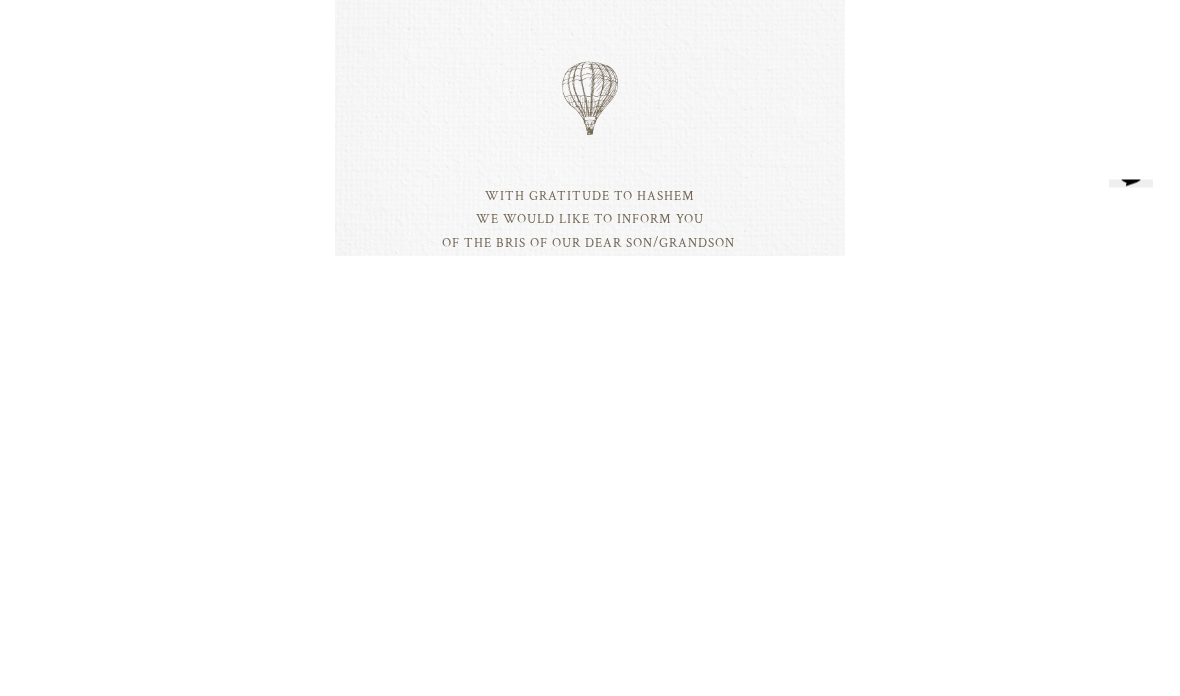 type on "[EMAIL]" 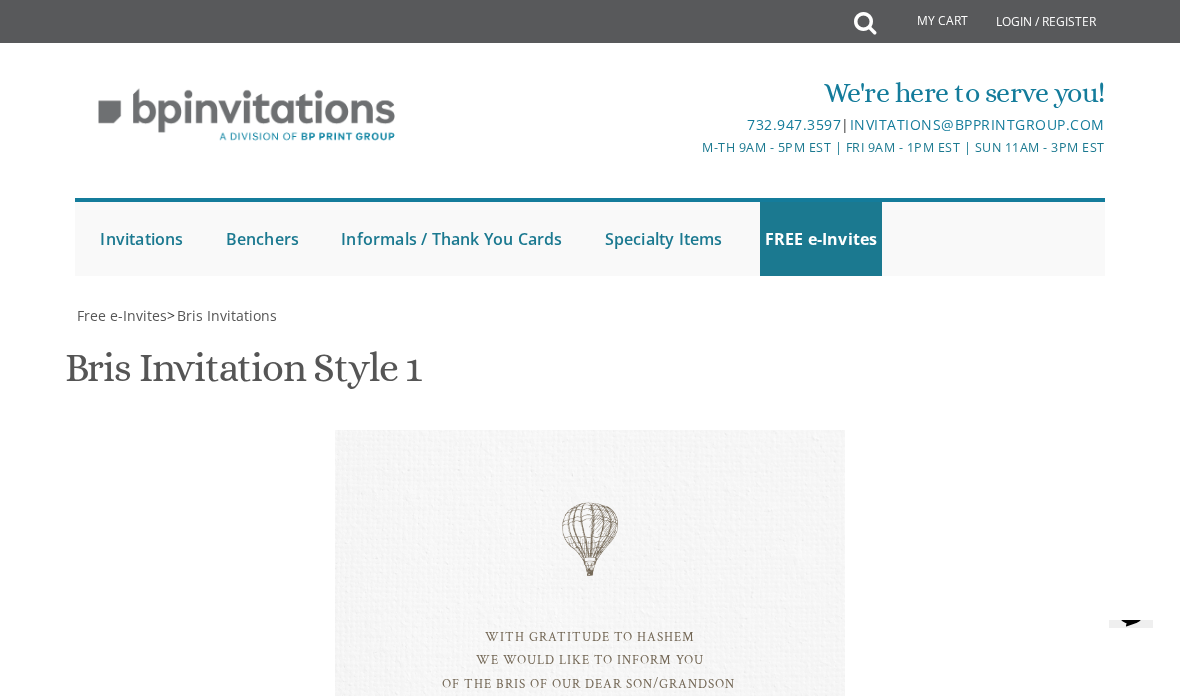click on "Download Image" at bounding box center [485, 1518] 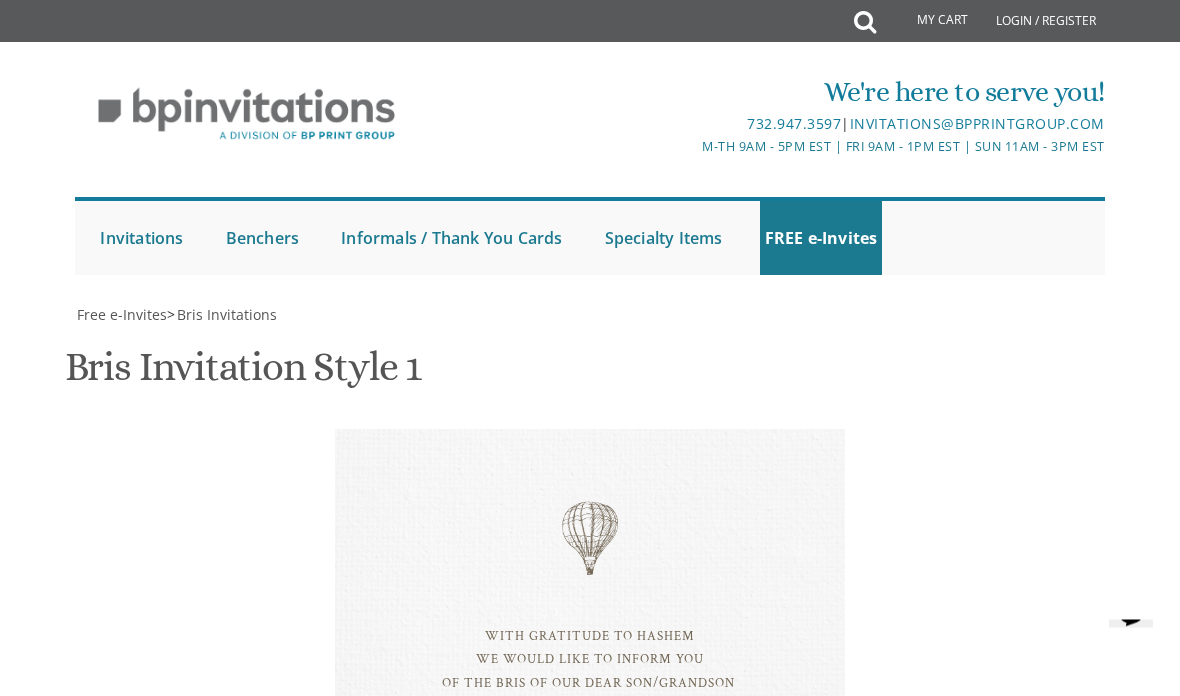 scroll, scrollTop: 1215, scrollLeft: 0, axis: vertical 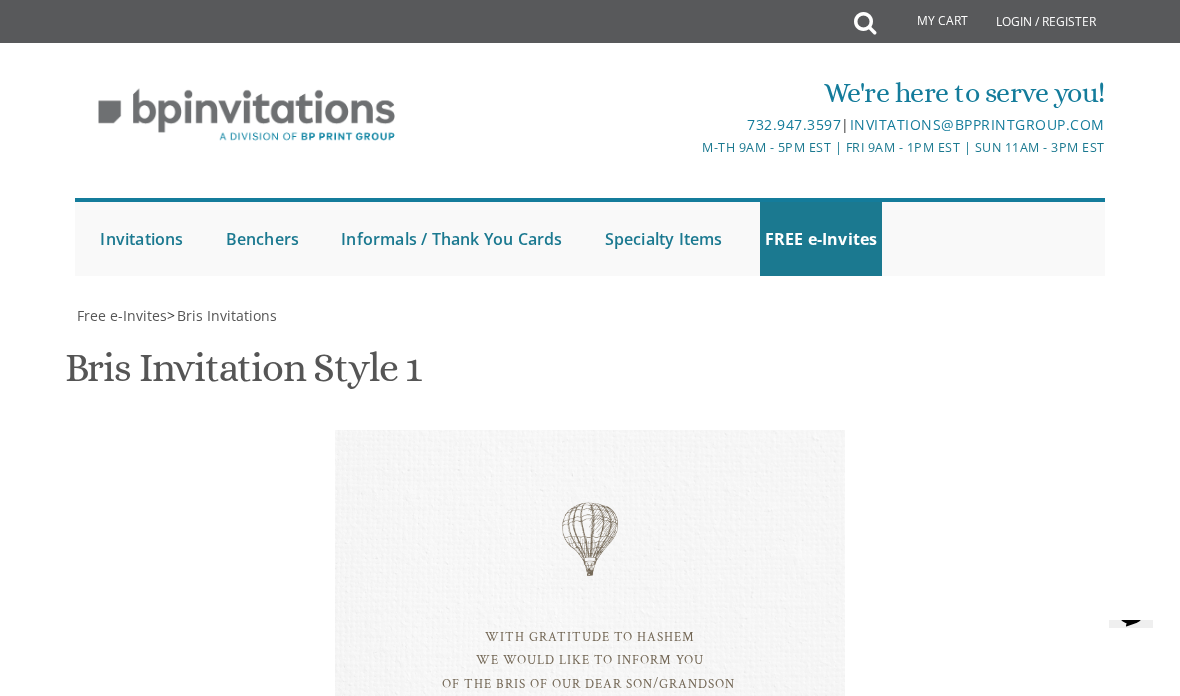 click on "Download Image" at bounding box center [485, 1518] 